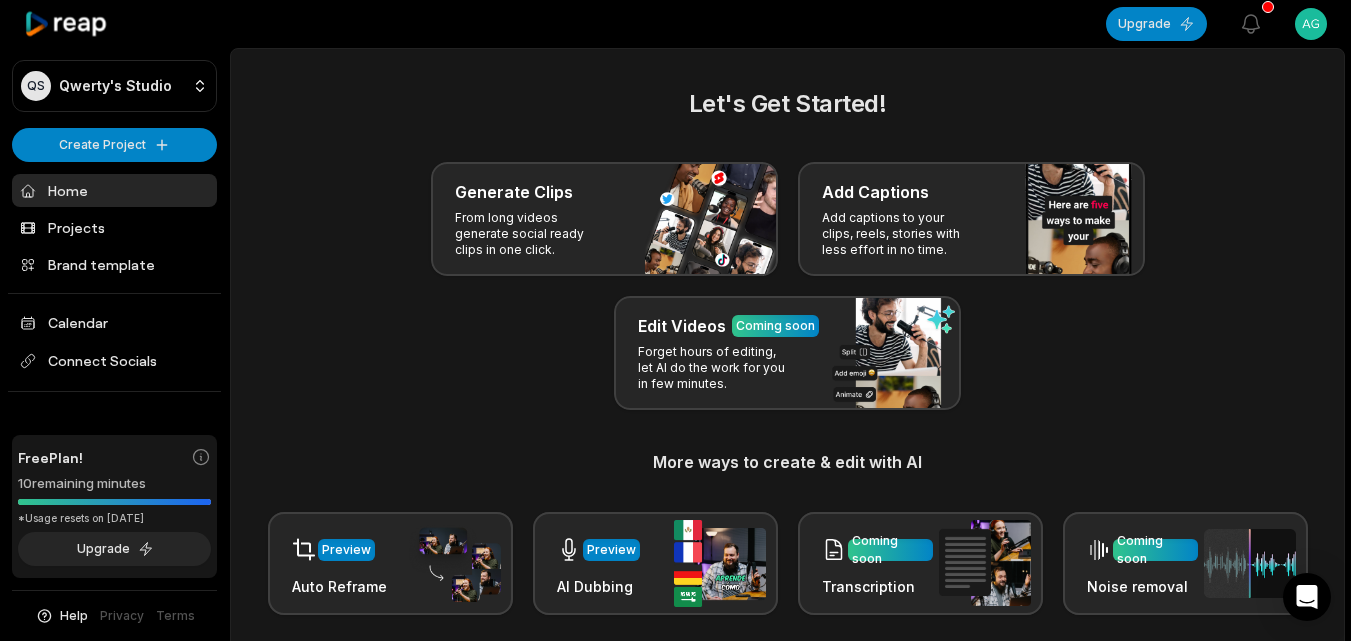 scroll, scrollTop: 0, scrollLeft: 0, axis: both 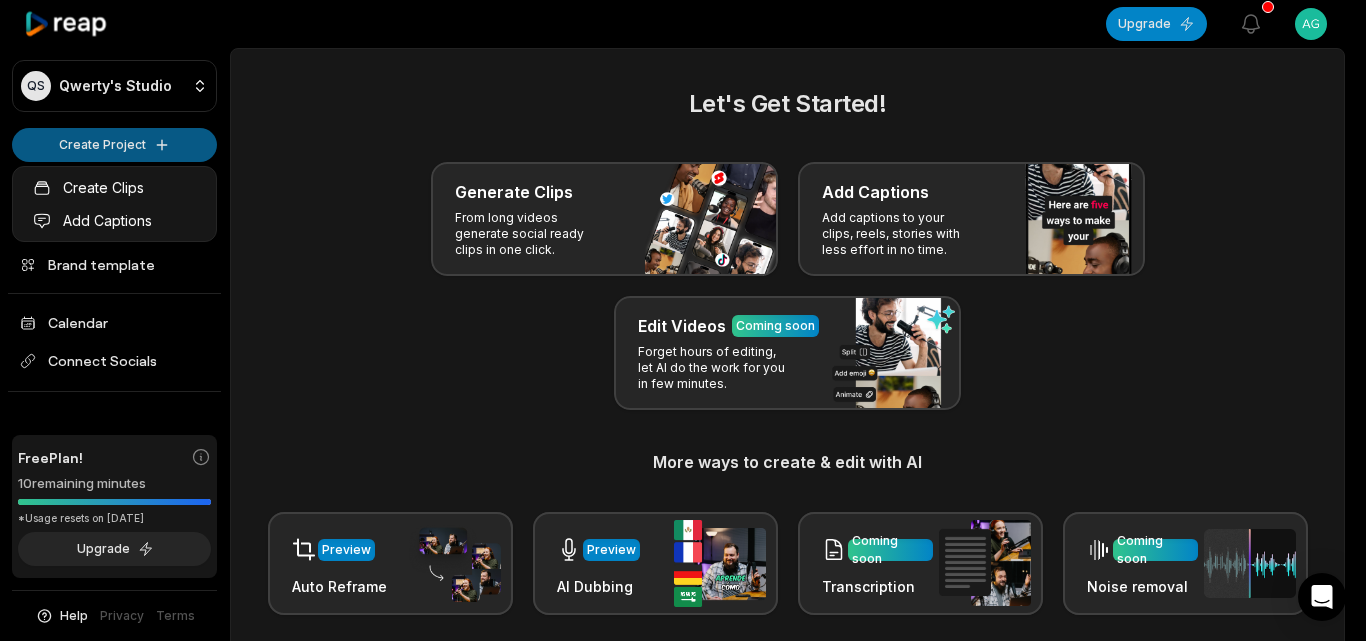 click on "QS Qwerty's Studio Create Project Home Projects Brand template Calendar Connect Socials Free  Plan! 10  remaining minutes *Usage resets on [DATE] Upgrade Help Privacy Terms Open sidebar Upgrade View notifications Open user menu   Let's Get Started! Generate Clips From long videos generate social ready clips in one click. Add Captions Add captions to your clips, reels, stories with less effort in no time. Edit Videos Coming soon Forget hours of editing, let AI do the work for you in few minutes. More ways to create & edit with AI Preview Auto Reframe Preview AI Dubbing Coming soon Transcription Coming soon Noise removal Recent Projects View all Caption 13:49 Llegó El Buen Fin al barrio de [GEOGRAPHIC_DATA] Open options [DATE] Made with   in [GEOGRAPHIC_DATA]
Create Clips Add Captions" at bounding box center (683, 320) 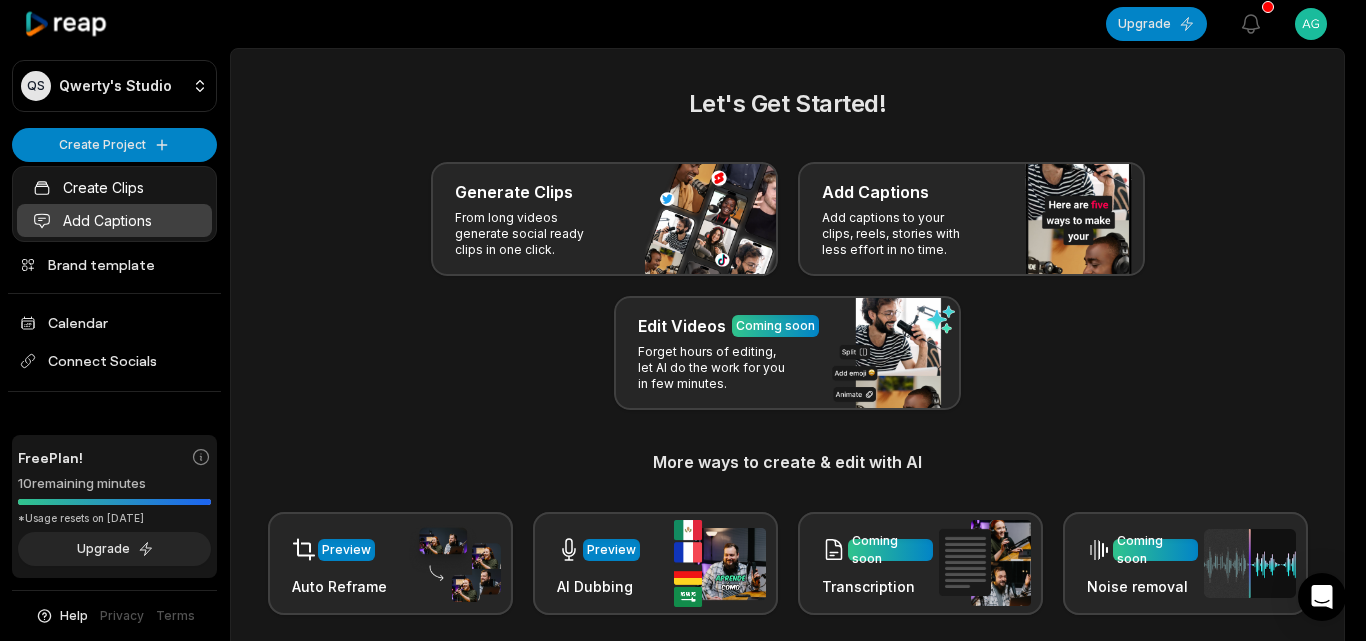 click on "Add Captions" at bounding box center (114, 220) 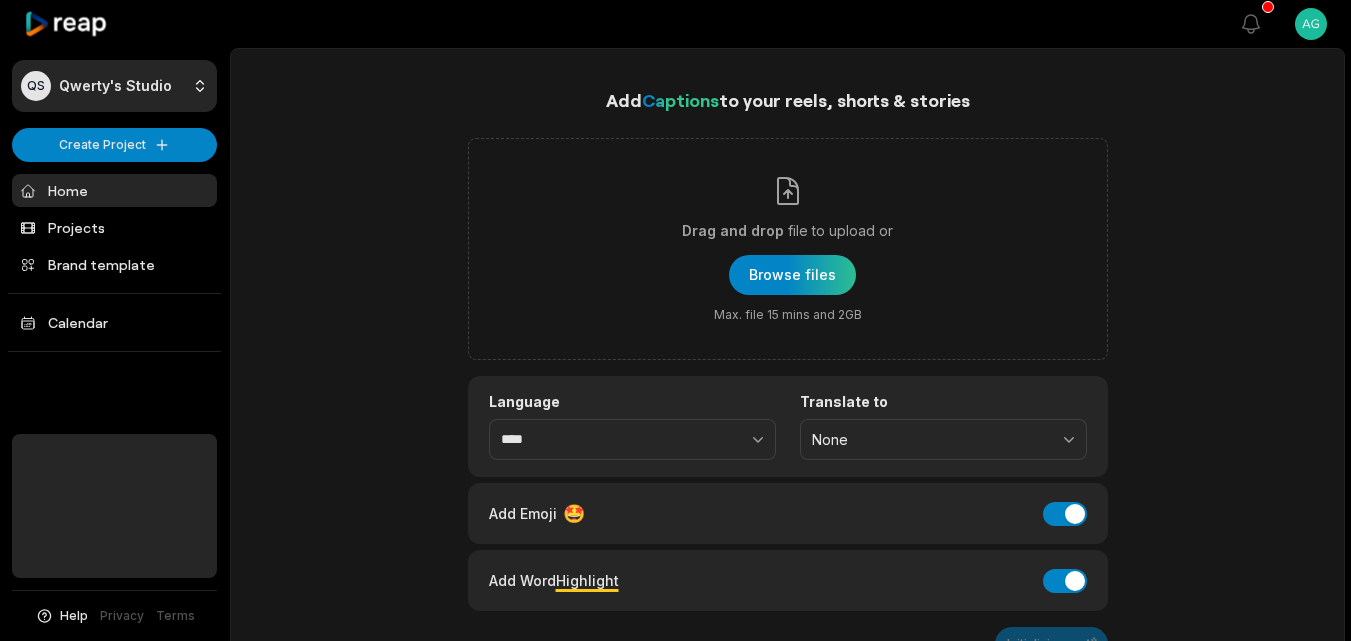 scroll, scrollTop: 0, scrollLeft: 0, axis: both 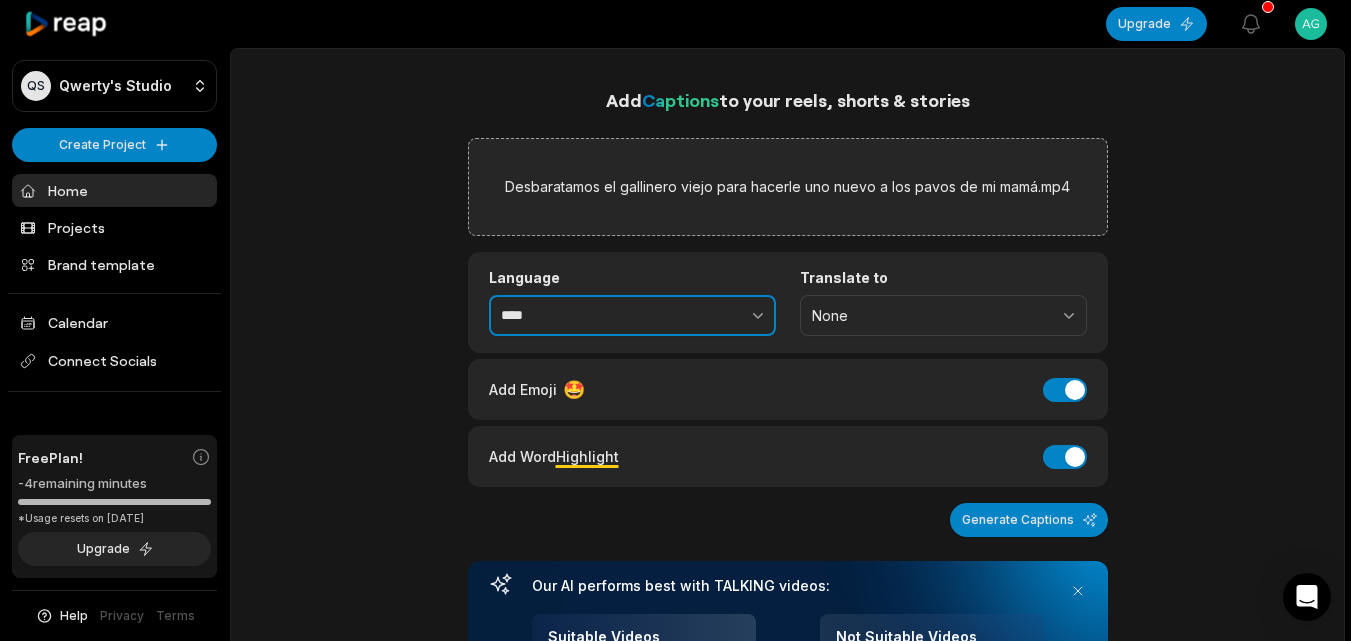 click at bounding box center (714, 316) 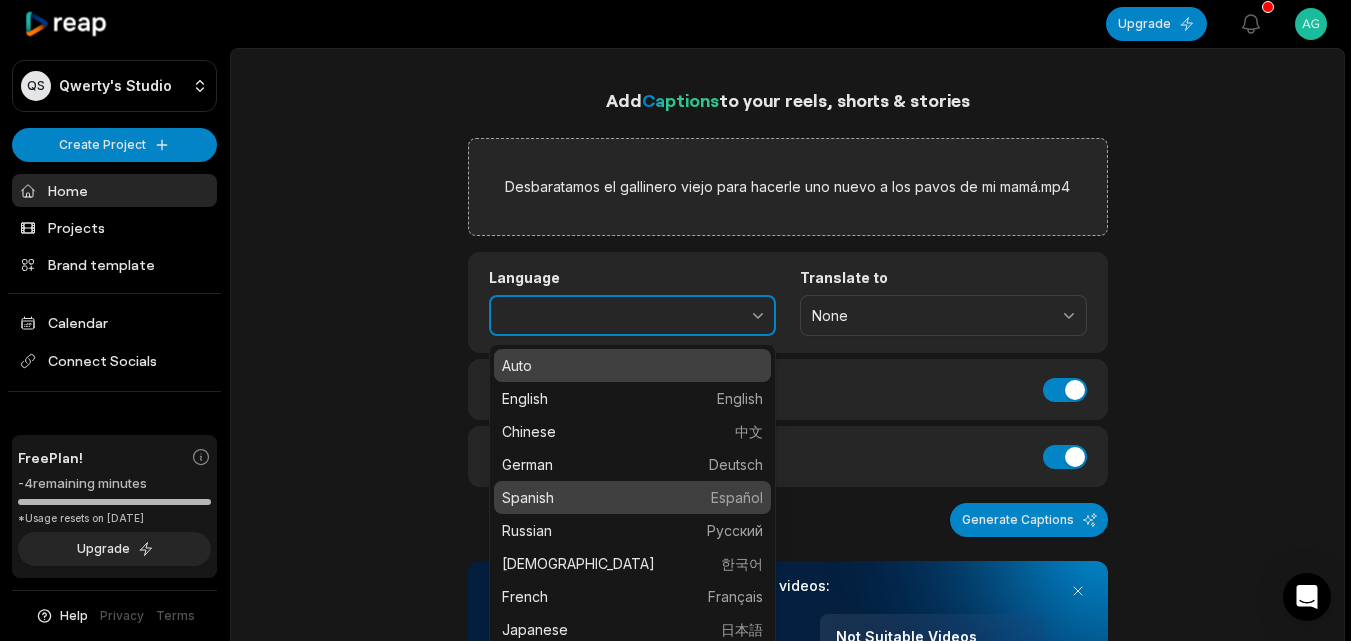 type on "*******" 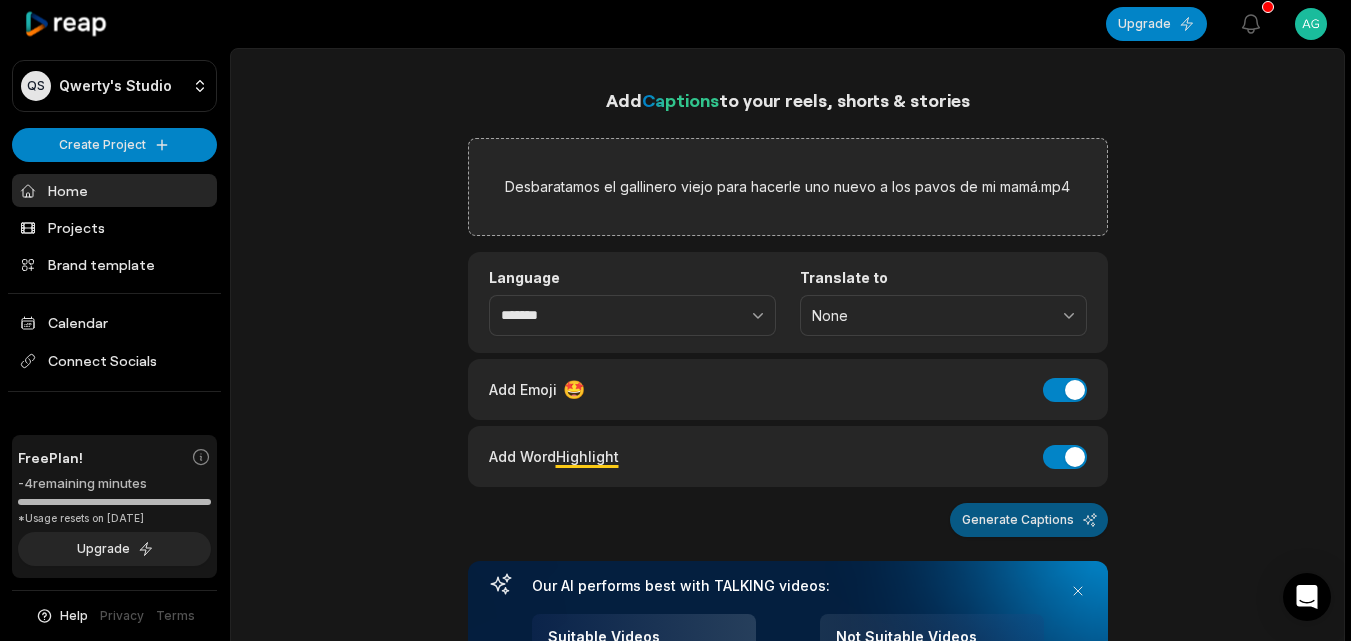click on "Generate Captions" at bounding box center (1029, 520) 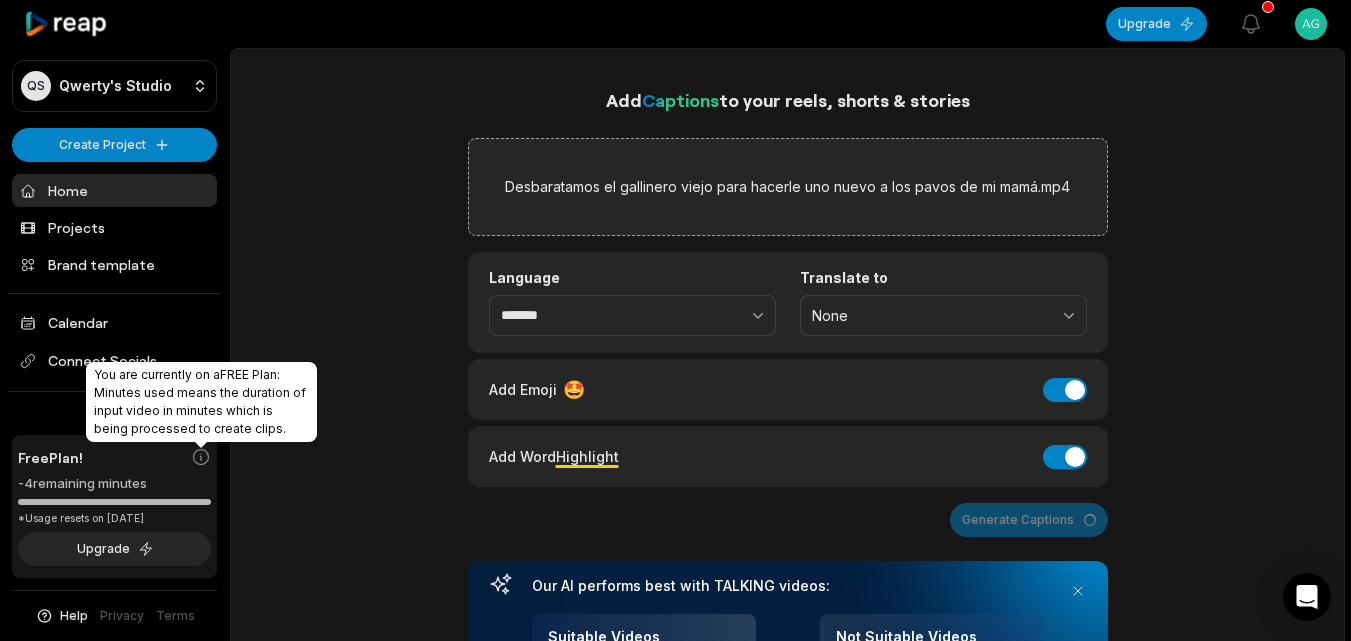 click 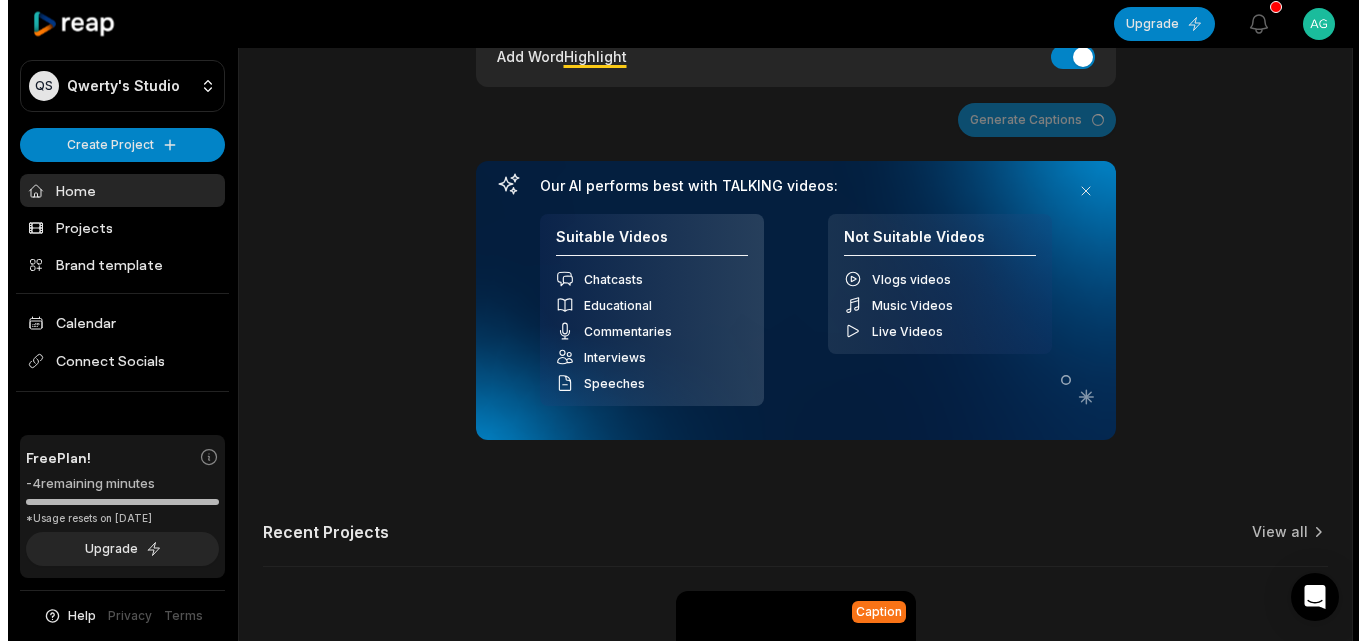 scroll, scrollTop: 0, scrollLeft: 0, axis: both 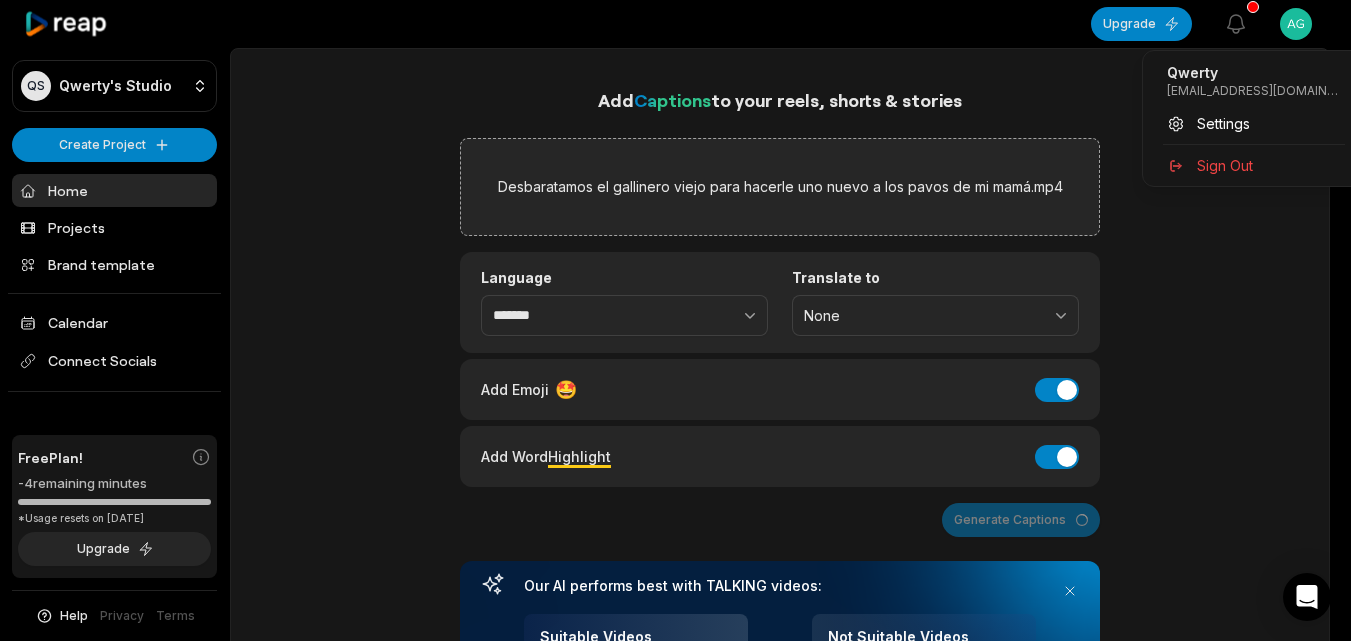 click on "QS Qwerty's Studio Create Project Home Projects Brand template Calendar Connect Socials Free  Plan! -4  remaining minutes *Usage resets on [DATE] Upgrade Help Privacy Terms Open sidebar Upgrade View notifications Open user menu   Add  Captions  to your reels, shorts & stories Desbaratamos el gallinero viejo para hacerle uno nuevo a los pavos de mi mamá.mp4 Language ******* Translate to None Add Emoji 🤩 Add Emoji Add Word  Highlight Add Word Highlight Generate Captions Your browser does not support mp4 format. Our AI performs best with TALKING videos: Suitable Videos Chatcasts Educational  Commentaries  Interviews  Speeches Not Suitable Videos Vlogs videos Music Videos Live Videos Recent Projects View all Caption 13:49 Llegó El Buen Fin al barrio de la nopalera Open options [DATE] Made with   in [GEOGRAPHIC_DATA]
You are currently on a  FREE Plan : Minutes used means the duration of input video in minutes which is being processed to create clips. Qwerty [EMAIL_ADDRESS][DOMAIN_NAME] Settings" at bounding box center (675, 320) 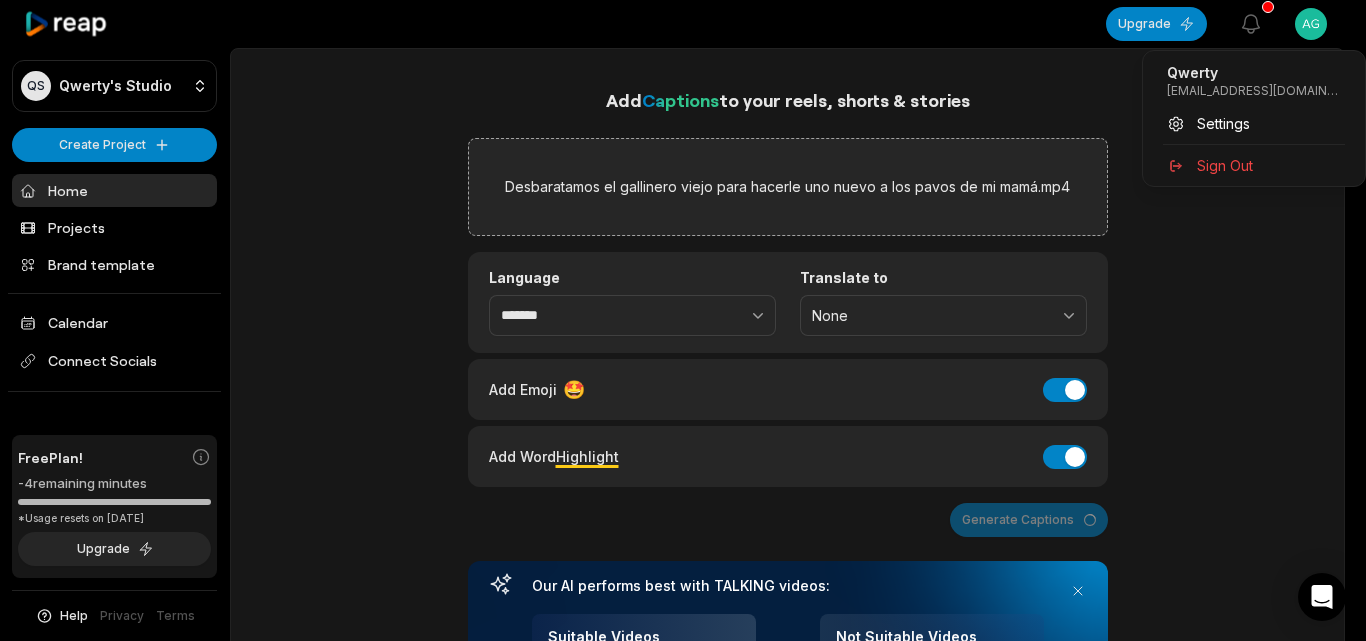click on "QS Qwerty's Studio Create Project Home Projects Brand template Calendar Connect Socials Free  Plan! -4  remaining minutes *Usage resets on [DATE] Upgrade Help Privacy Terms Open sidebar Upgrade View notifications Open user menu   Add  Captions  to your reels, shorts & stories Desbaratamos el gallinero viejo para hacerle uno nuevo a los pavos de mi mamá.mp4 Language ******* Translate to None Add Emoji 🤩 Add Emoji Add Word  Highlight Add Word Highlight Generate Captions Your browser does not support mp4 format. Our AI performs best with TALKING videos: Suitable Videos Chatcasts Educational  Commentaries  Interviews  Speeches Not Suitable Videos Vlogs videos Music Videos Live Videos Recent Projects View all Caption 13:49 Llegó El Buen Fin al barrio de la nopalera Open options [DATE] Made with   in [GEOGRAPHIC_DATA]
You are currently on a  FREE Plan : Minutes used means the duration of input video in minutes which is being processed to create clips. Qwerty [EMAIL_ADDRESS][DOMAIN_NAME] Settings" at bounding box center (683, 320) 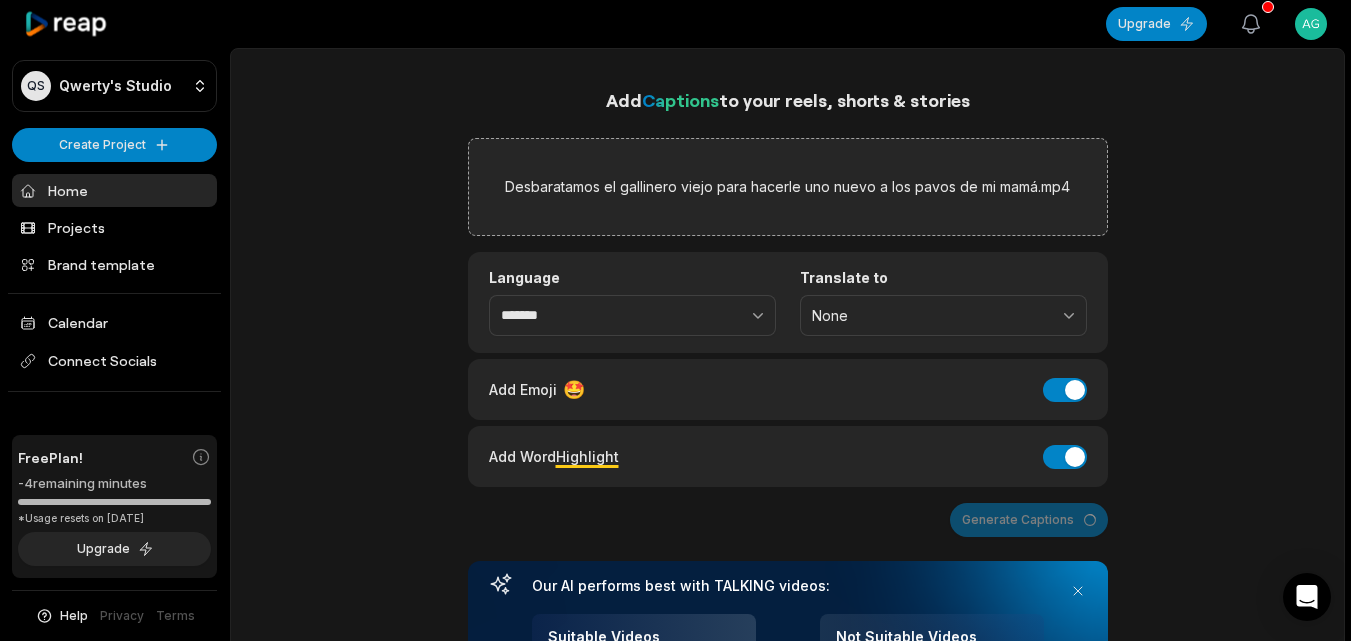 click 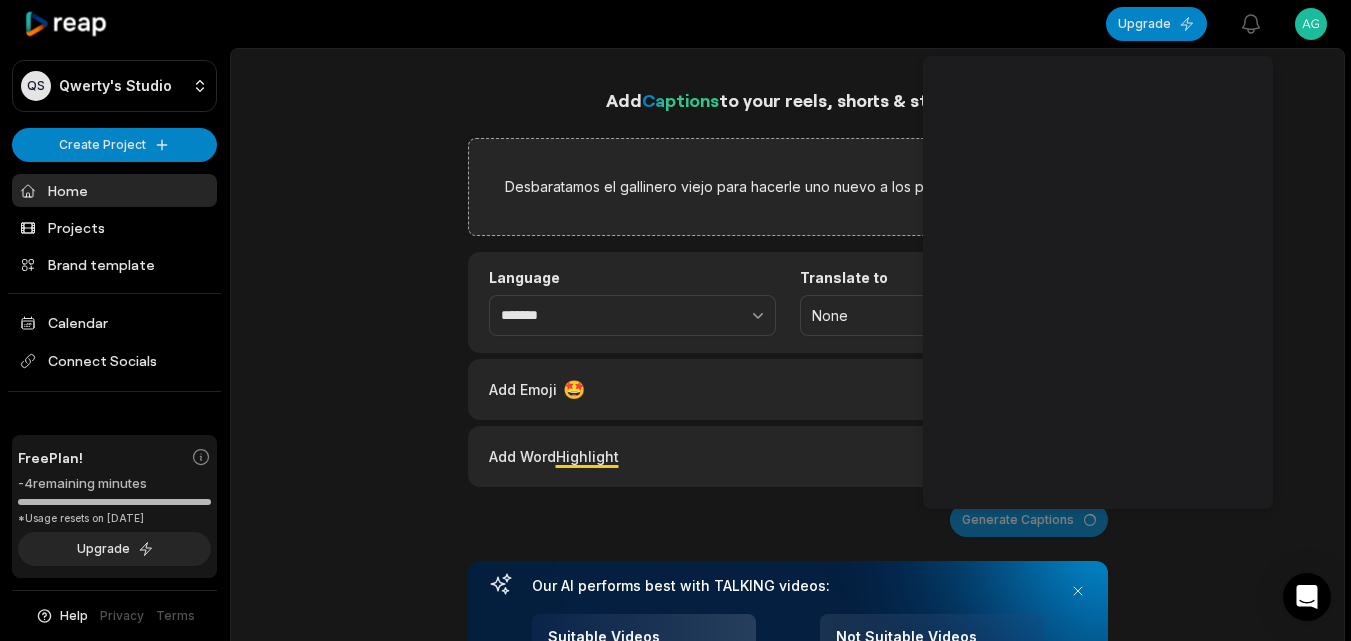 click on "QS Qwerty's Studio Create Project Home Projects Brand template Calendar Connect Socials Free  Plan! -4  remaining minutes *Usage resets on [DATE] Upgrade Help Privacy Terms Open sidebar Upgrade View notifications Open user menu   Add  Captions  to your reels, shorts & stories Desbaratamos el gallinero viejo para hacerle uno nuevo a los pavos de mi mamá.mp4 Language ******* Translate to None Add Emoji 🤩 Add Emoji Add Word  Highlight Add Word Highlight Generate Captions Your browser does not support mp4 format. Our AI performs best with TALKING videos: Suitable Videos Chatcasts Educational  Commentaries  Interviews  Speeches Not Suitable Videos Vlogs videos Music Videos Live Videos Recent Projects View all Caption 13:49 Llegó El Buen Fin al barrio de la nopalera Open options [DATE] Made with   in [GEOGRAPHIC_DATA]
You are currently on a  FREE Plan : Minutes used means the duration of input video in minutes which is being processed to create clips." at bounding box center [675, 320] 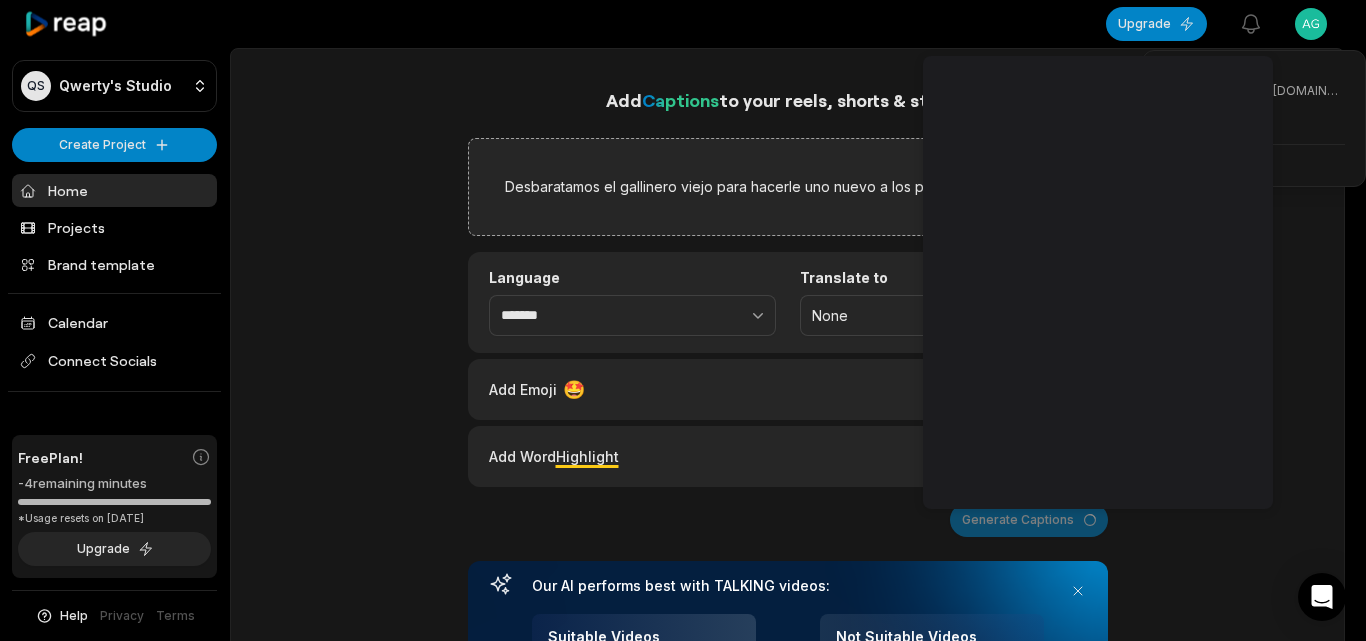 click on "QS Qwerty's Studio Create Project Home Projects Brand template Calendar Connect Socials Free  Plan! -4  remaining minutes *Usage resets on [DATE] Upgrade Help Privacy Terms Open sidebar Upgrade View notifications Open user menu   Add  Captions  to your reels, shorts & stories Desbaratamos el gallinero viejo para hacerle uno nuevo a los pavos de mi mamá.mp4 Language ******* Translate to None Add Emoji 🤩 Add Emoji Add Word  Highlight Add Word Highlight Generate Captions Your browser does not support mp4 format. Our AI performs best with TALKING videos: Suitable Videos Chatcasts Educational  Commentaries  Interviews  Speeches Not Suitable Videos Vlogs videos Music Videos Live Videos Recent Projects View all Caption 13:49 Llegó El Buen Fin al barrio de la nopalera Open options [DATE] Made with   in [GEOGRAPHIC_DATA]
You are currently on a  FREE Plan : Minutes used means the duration of input video in minutes which is being processed to create clips. Qwerty [EMAIL_ADDRESS][DOMAIN_NAME] Settings" at bounding box center [683, 320] 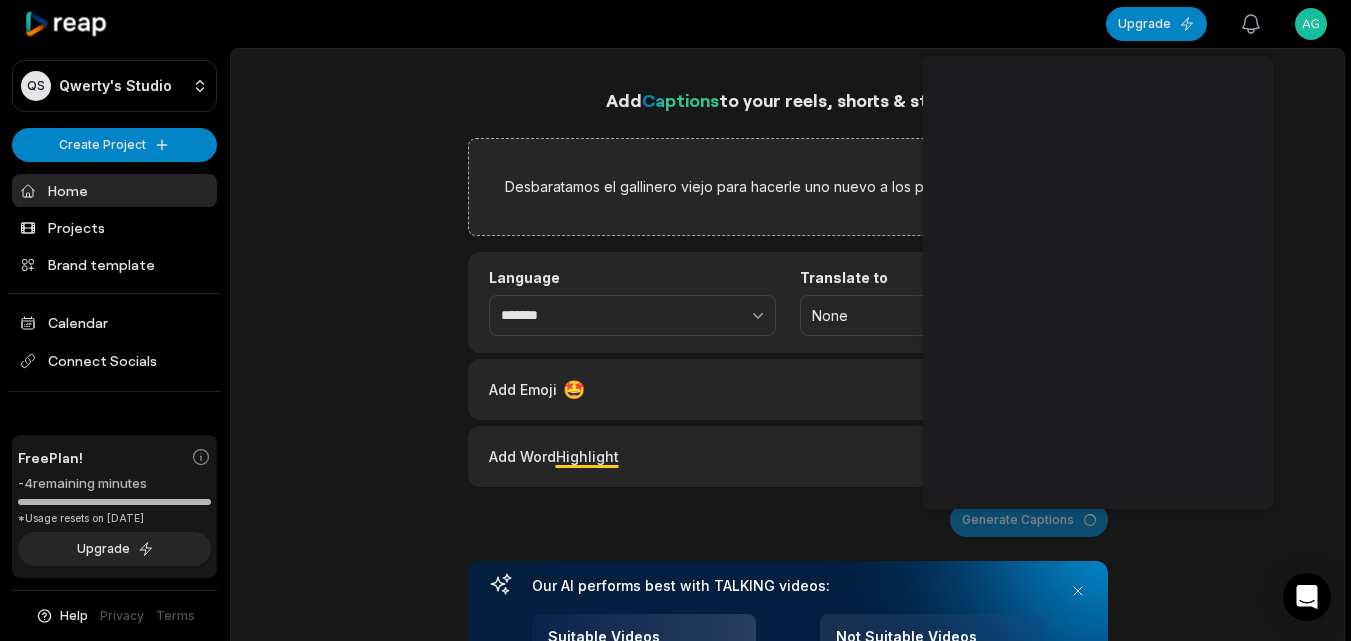 click 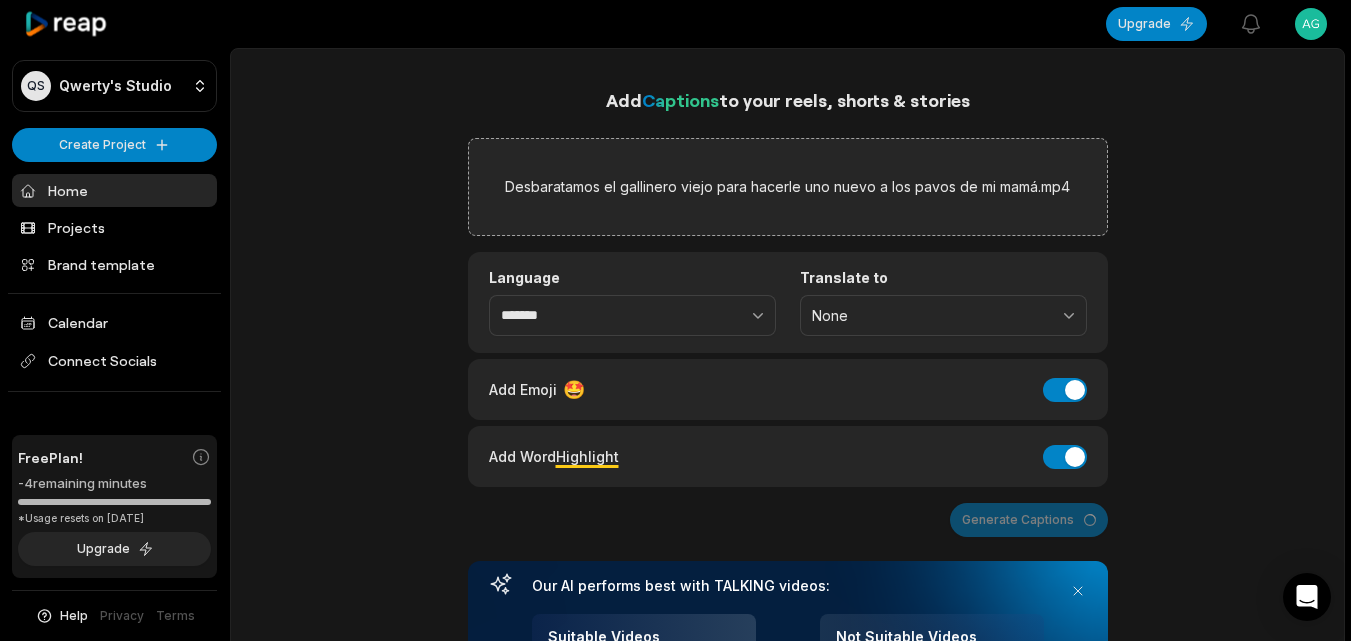 click on "QS Qwerty's Studio Create Project Home Projects Brand template Calendar Connect Socials Free  Plan! -4  remaining minutes *Usage resets on [DATE] Upgrade Help Privacy Terms Open sidebar Upgrade View notifications Open user menu   Add  Captions  to your reels, shorts & stories Desbaratamos el gallinero viejo para hacerle uno nuevo a los pavos de mi mamá.mp4 Language ******* Translate to None Add Emoji 🤩 Add Emoji Add Word  Highlight Add Word Highlight Generate Captions Your browser does not support mp4 format. Our AI performs best with TALKING videos: Suitable Videos Chatcasts Educational  Commentaries  Interviews  Speeches Not Suitable Videos Vlogs videos Music Videos Live Videos Recent Projects View all Caption 13:49 Llegó El Buen Fin al barrio de la nopalera Open options [DATE] Made with   in [GEOGRAPHIC_DATA]
You are currently on a  FREE Plan : Minutes used means the duration of input video in minutes which is being processed to create clips." at bounding box center [675, 320] 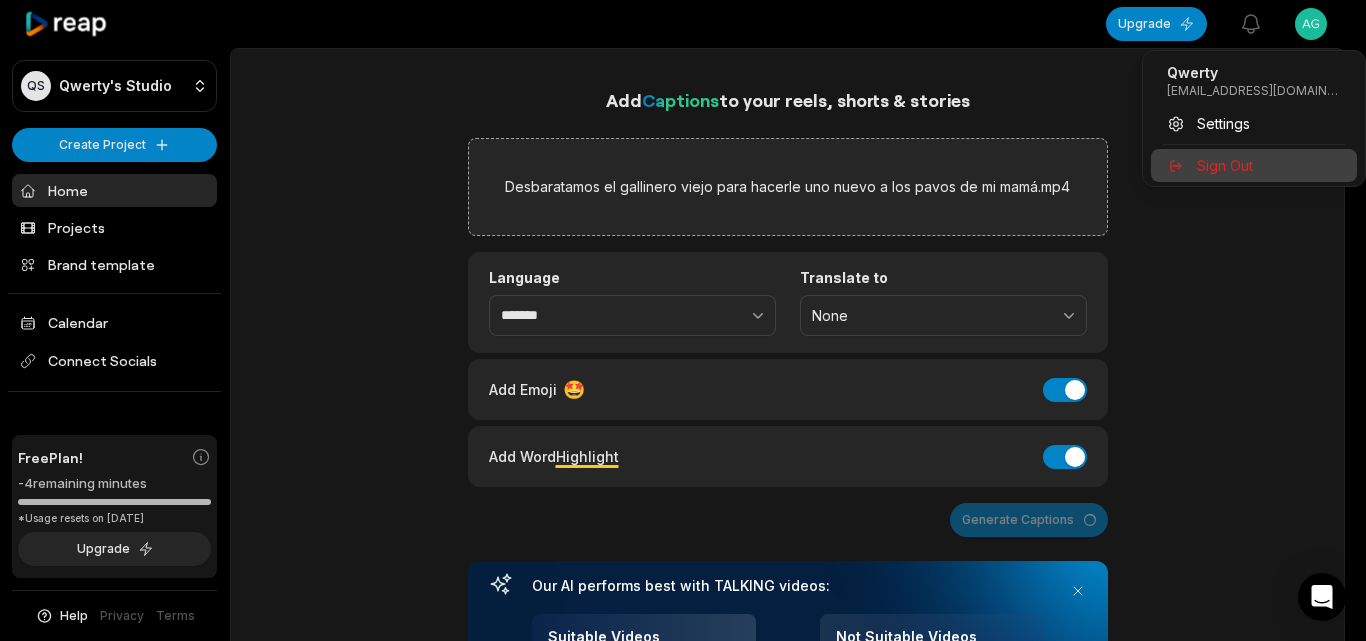 click on "Sign Out" at bounding box center (1225, 165) 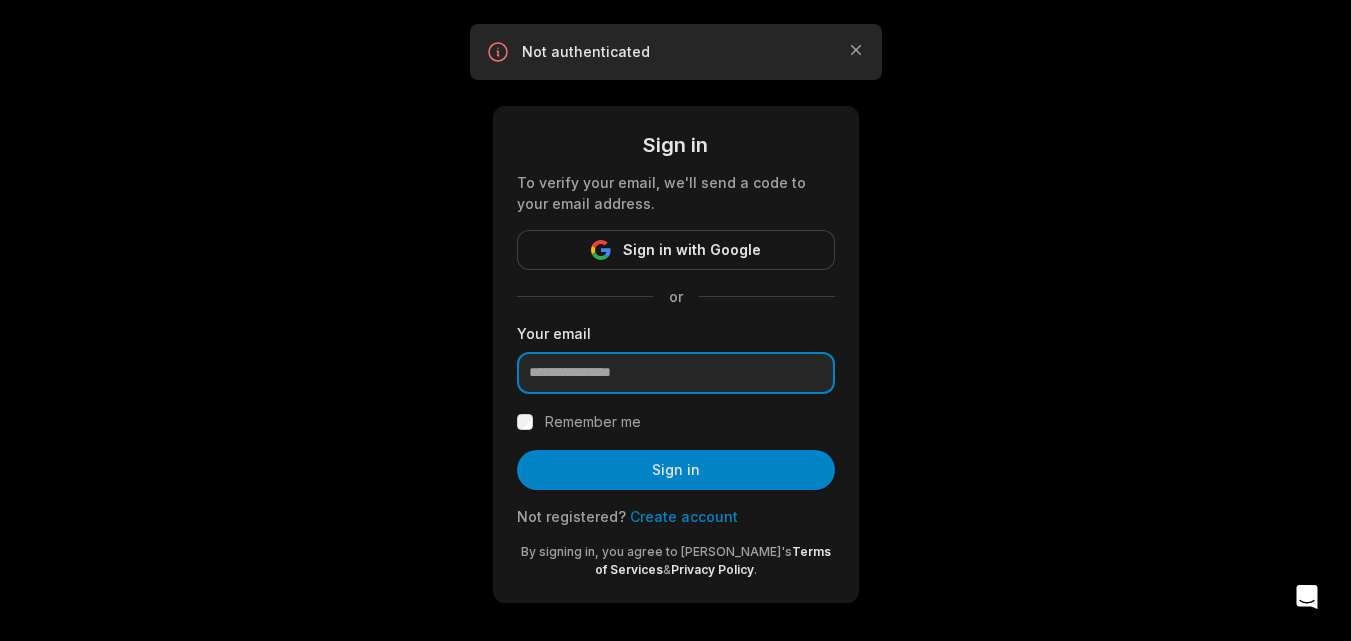 click at bounding box center [676, 373] 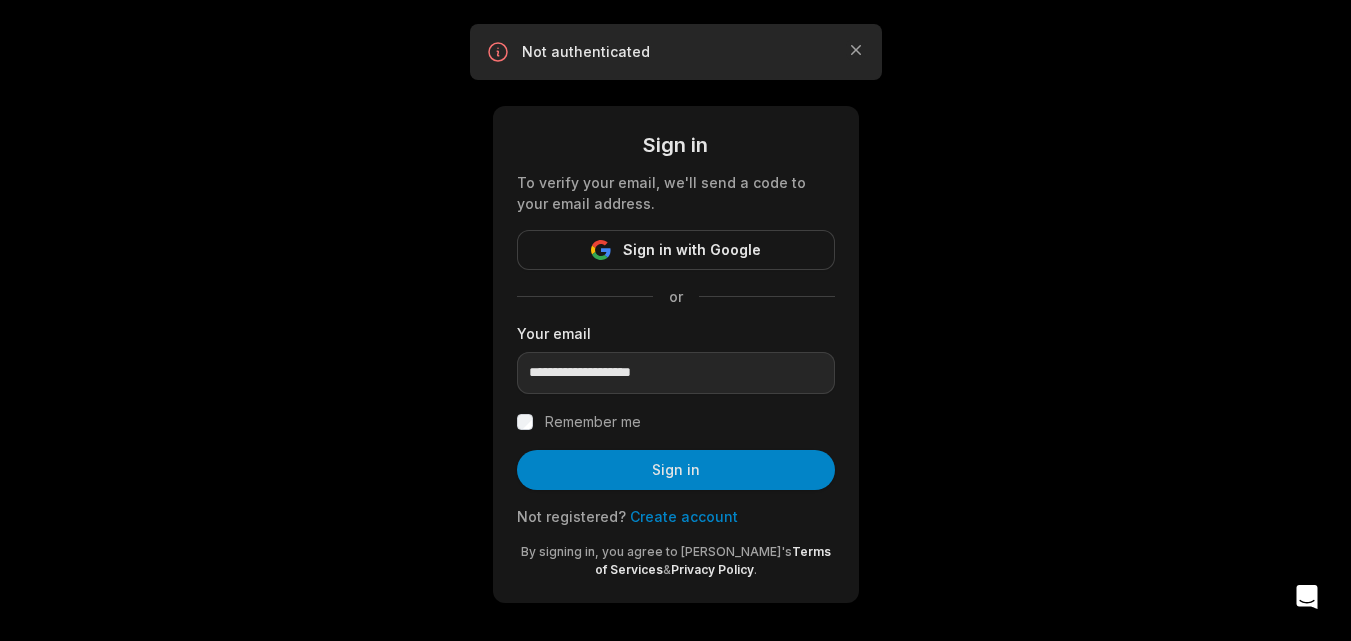 click on "Create account" at bounding box center (684, 516) 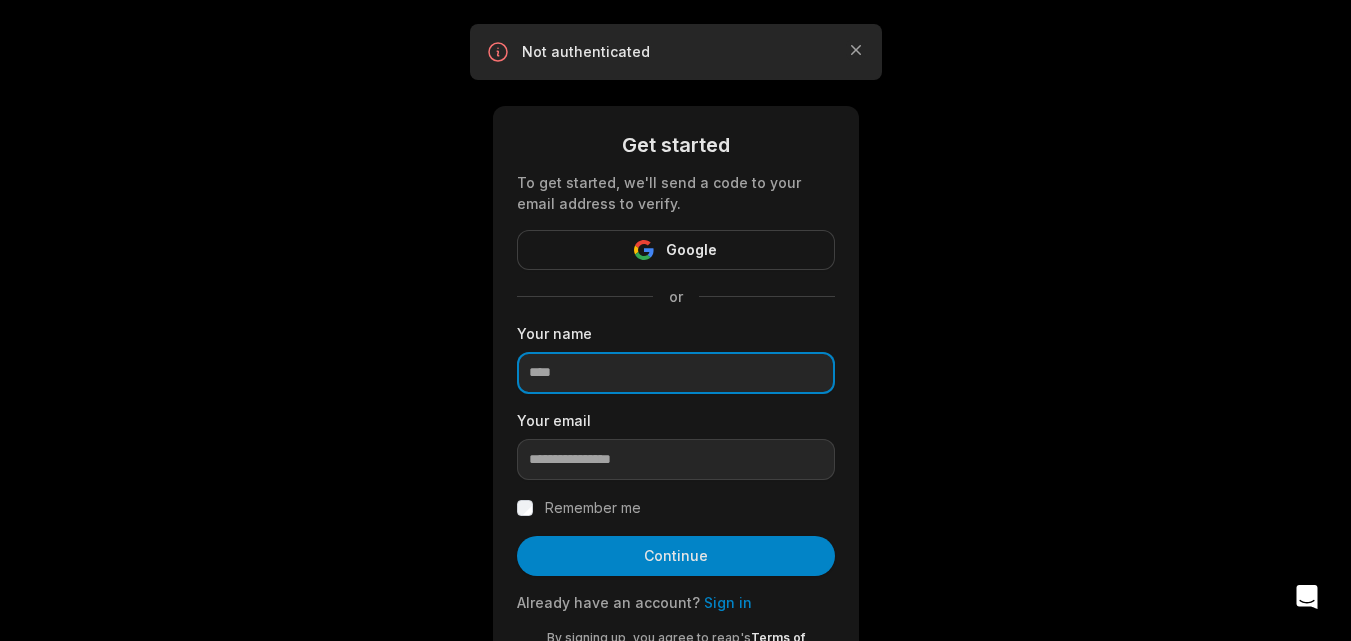 click at bounding box center (676, 373) 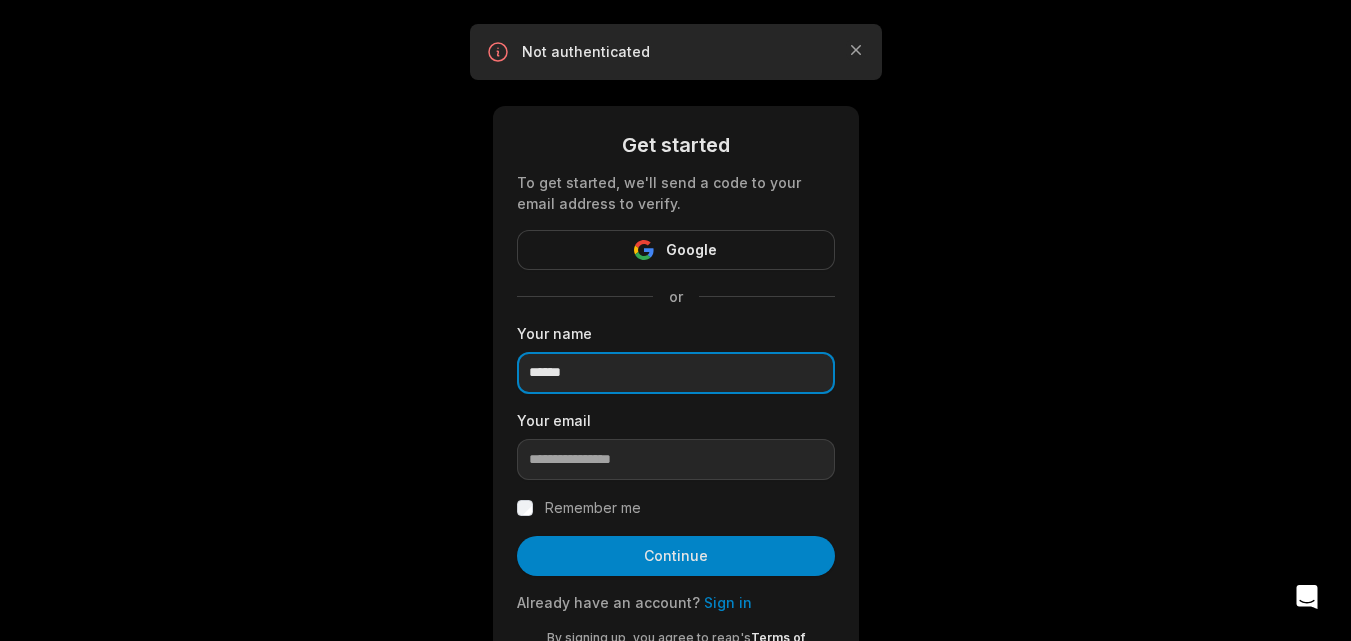 type on "******" 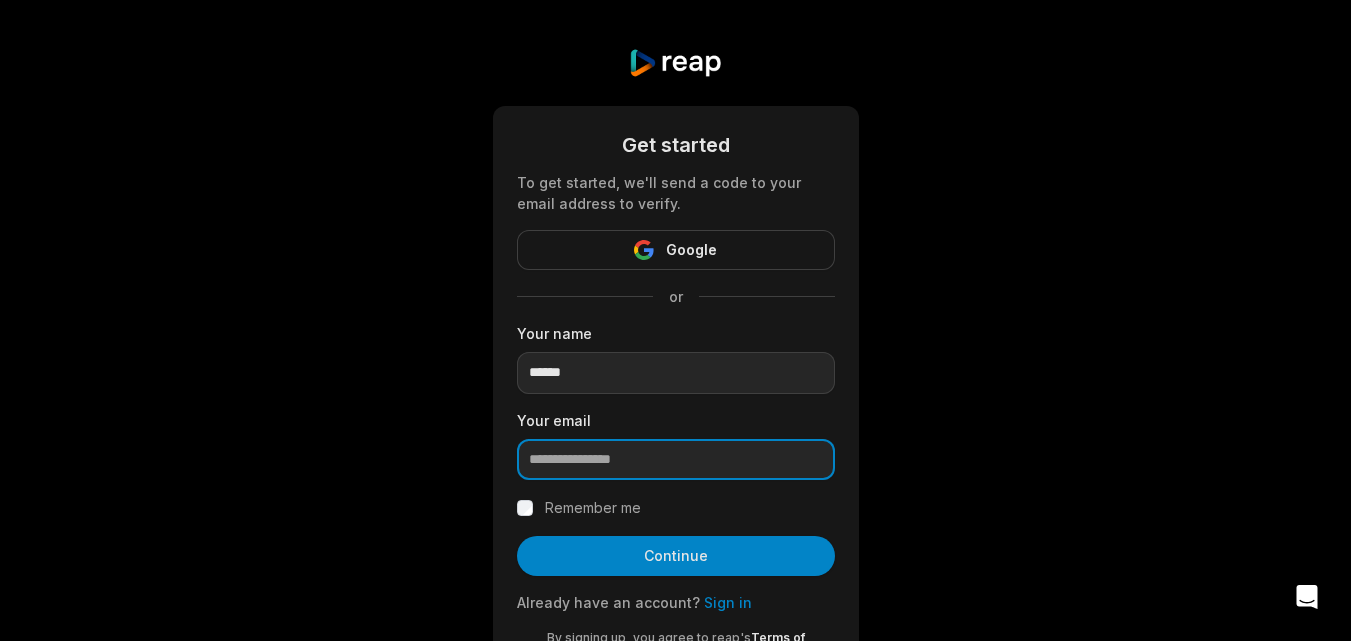click at bounding box center (676, 460) 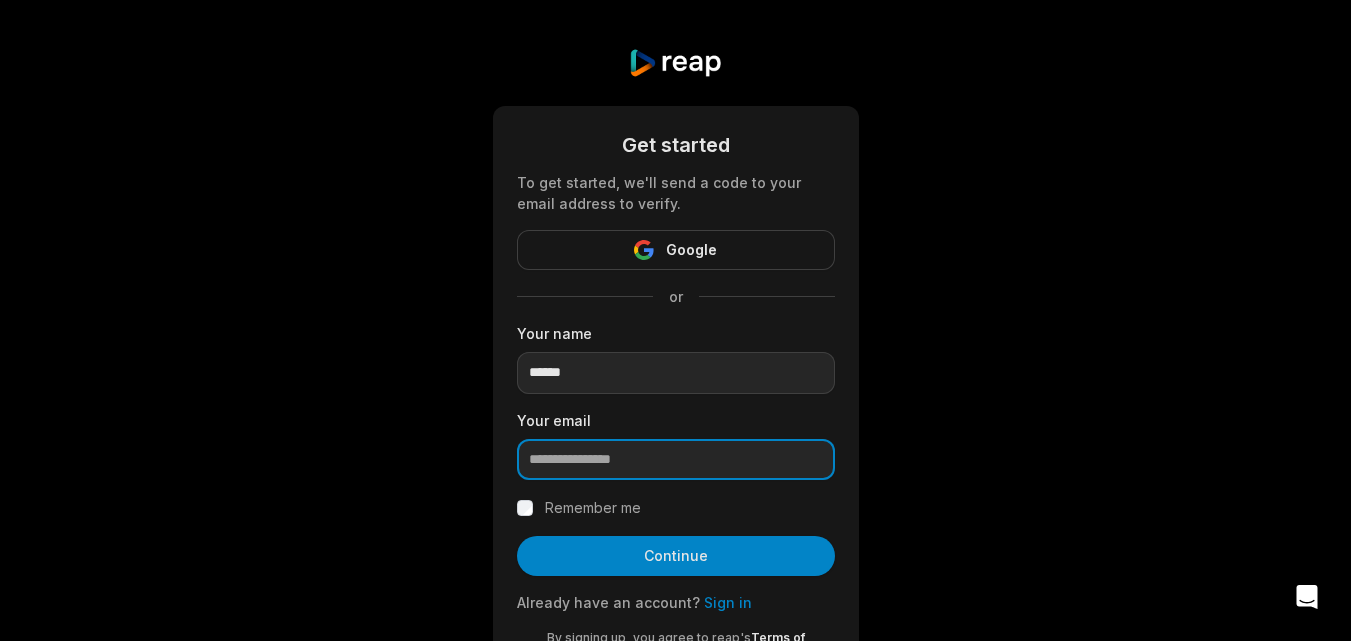 paste on "**********" 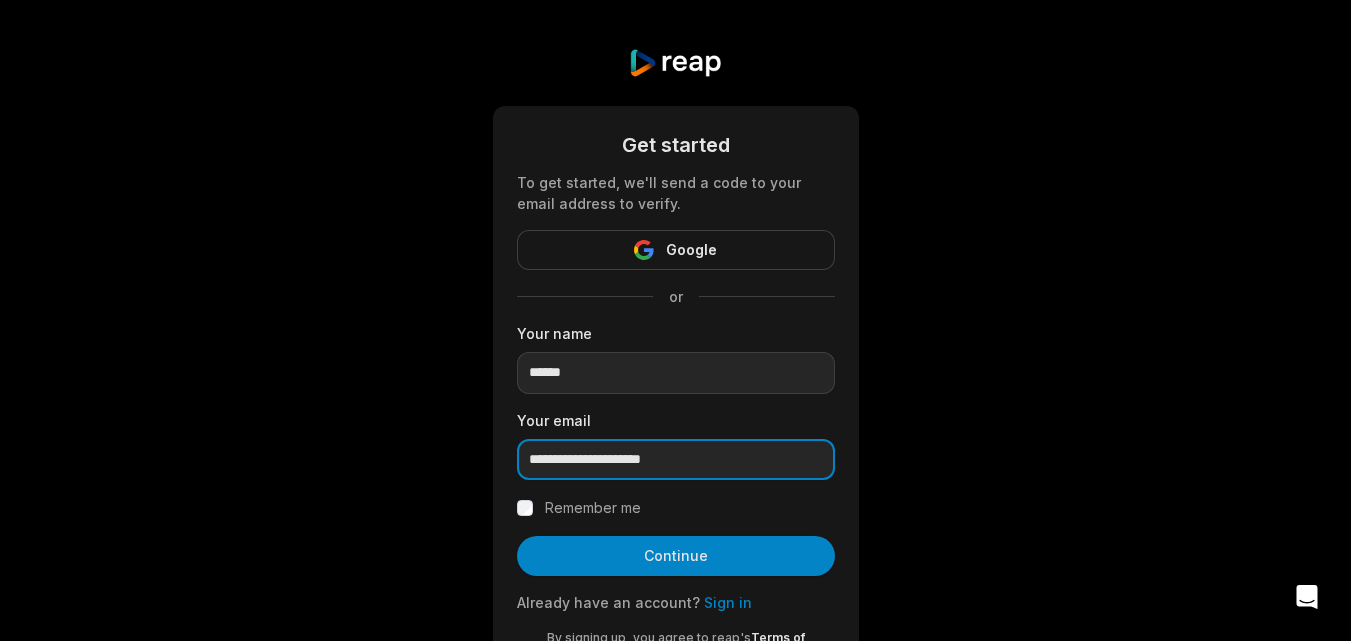 type on "**********" 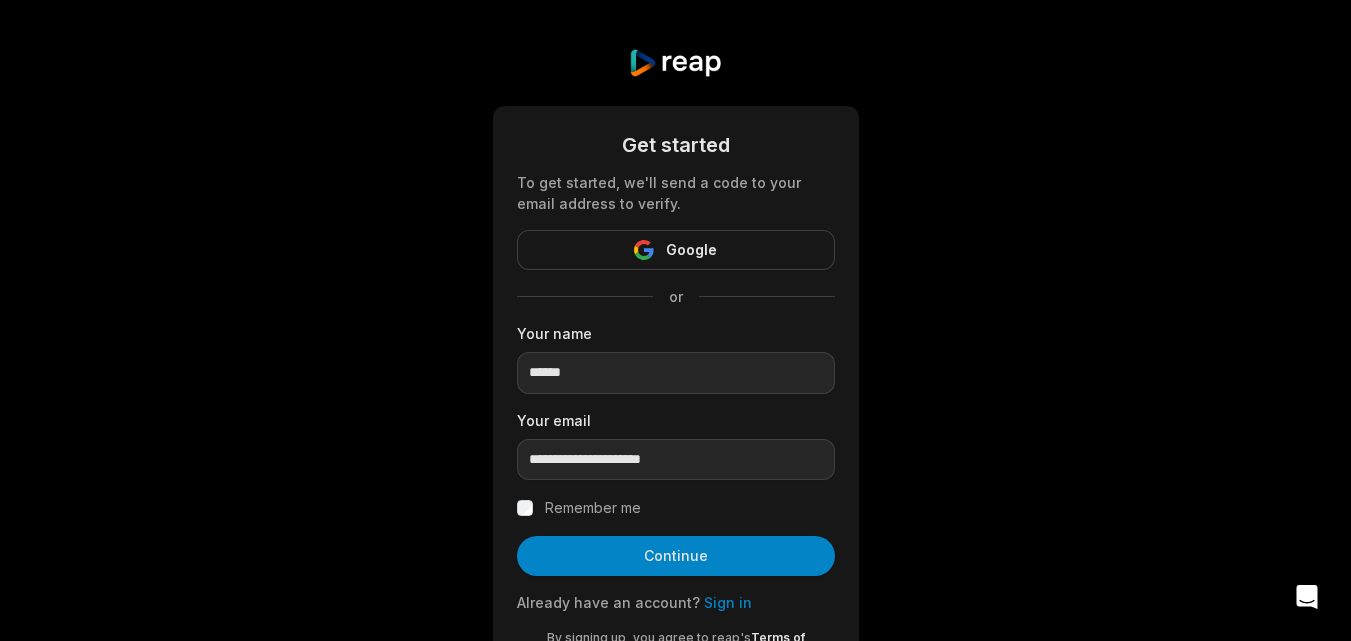 click on "Remember me" at bounding box center (593, 508) 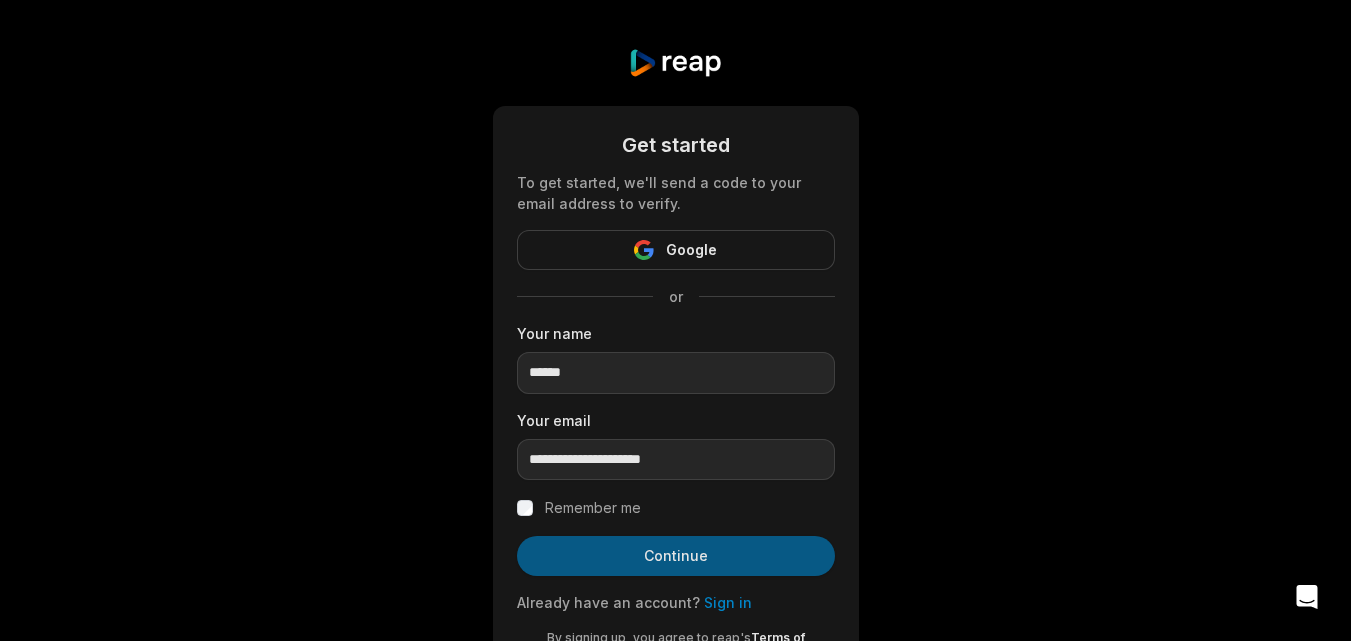click on "Continue" at bounding box center (676, 556) 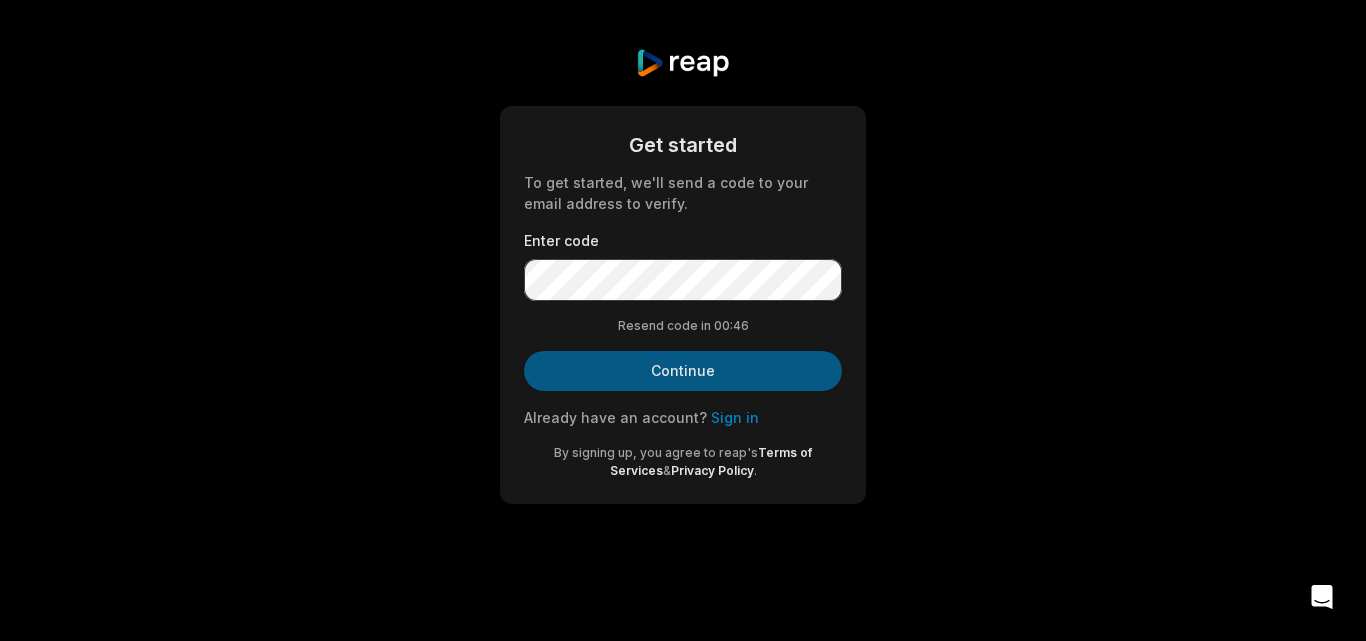 click on "Continue" at bounding box center [683, 371] 